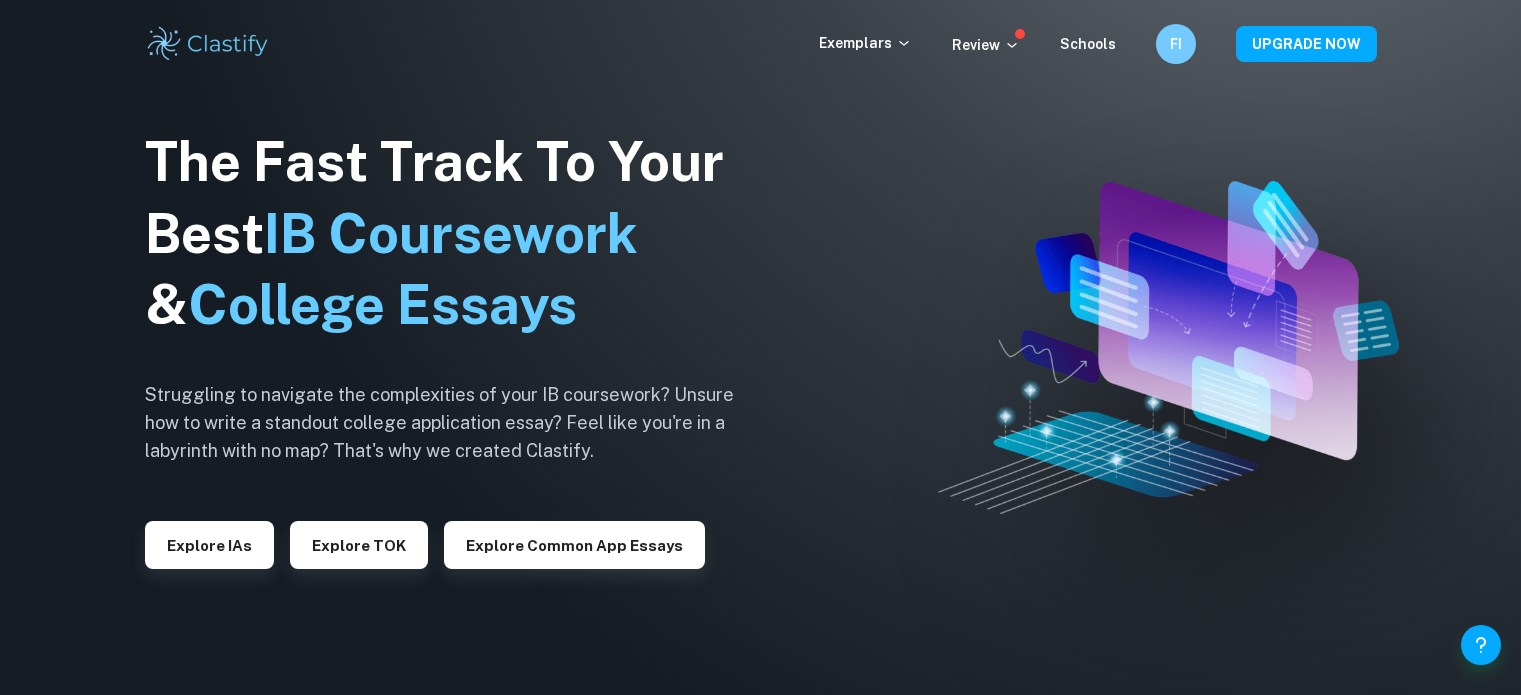 scroll, scrollTop: 0, scrollLeft: 0, axis: both 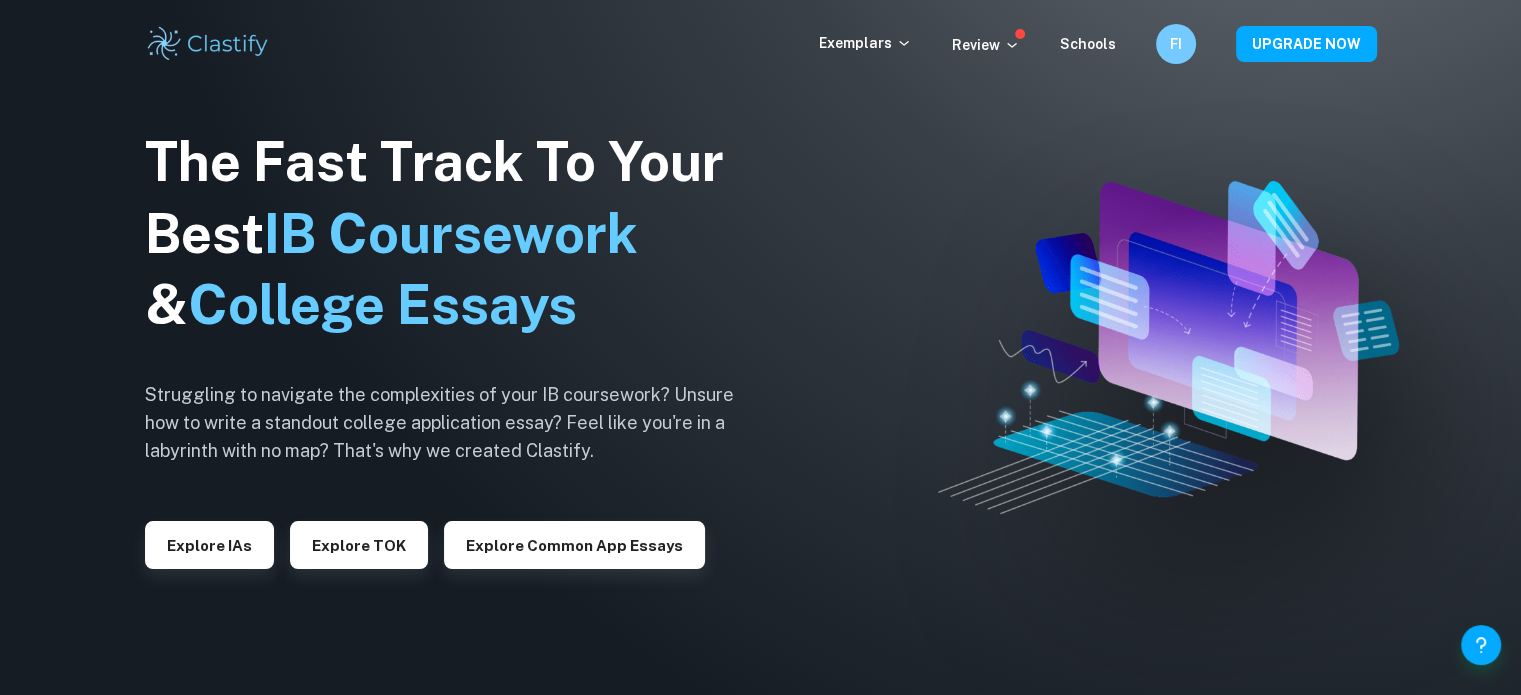 click on "Struggling to navigate the complexities of your IB coursework? Unsure how to write a standout college application essay? Feel like you're in a labyrinth with no map? That's why we created Clastify." at bounding box center [455, 423] 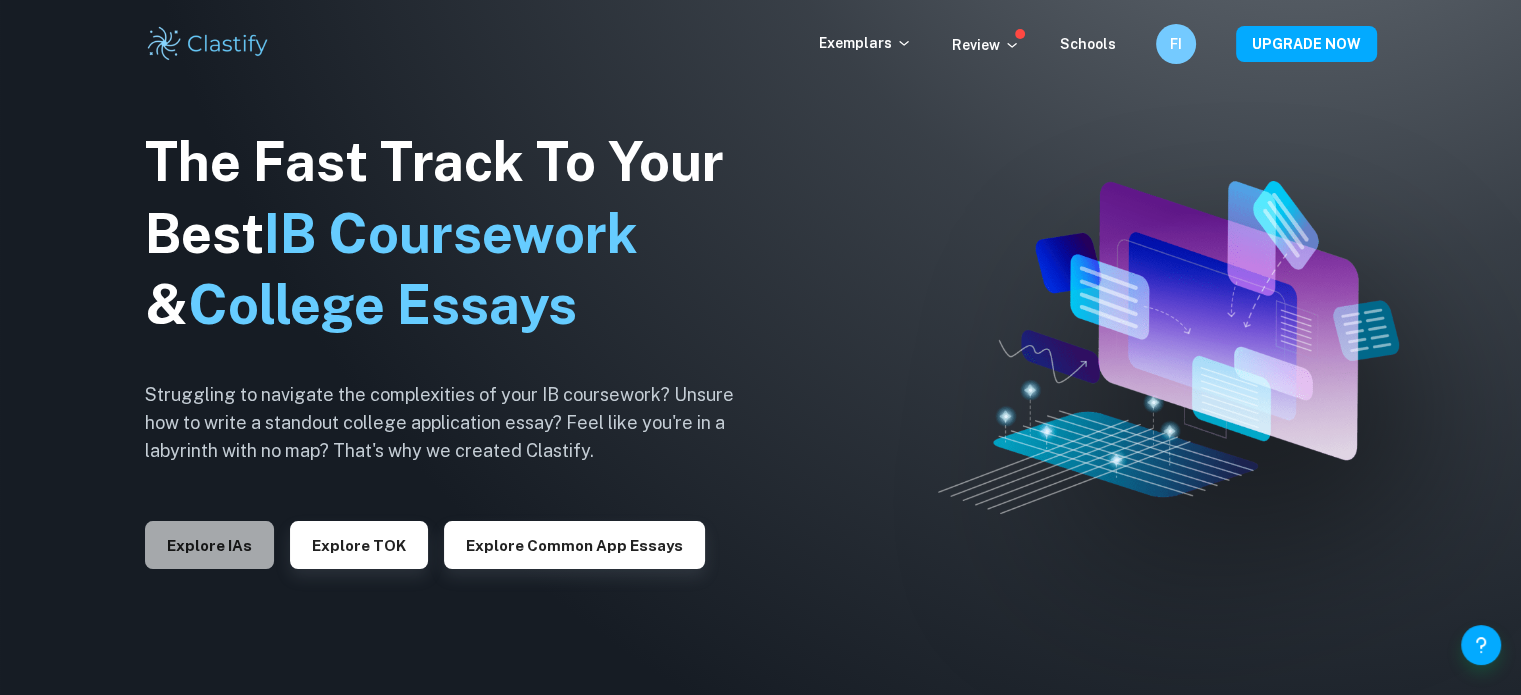 click on "Explore IAs" at bounding box center [209, 545] 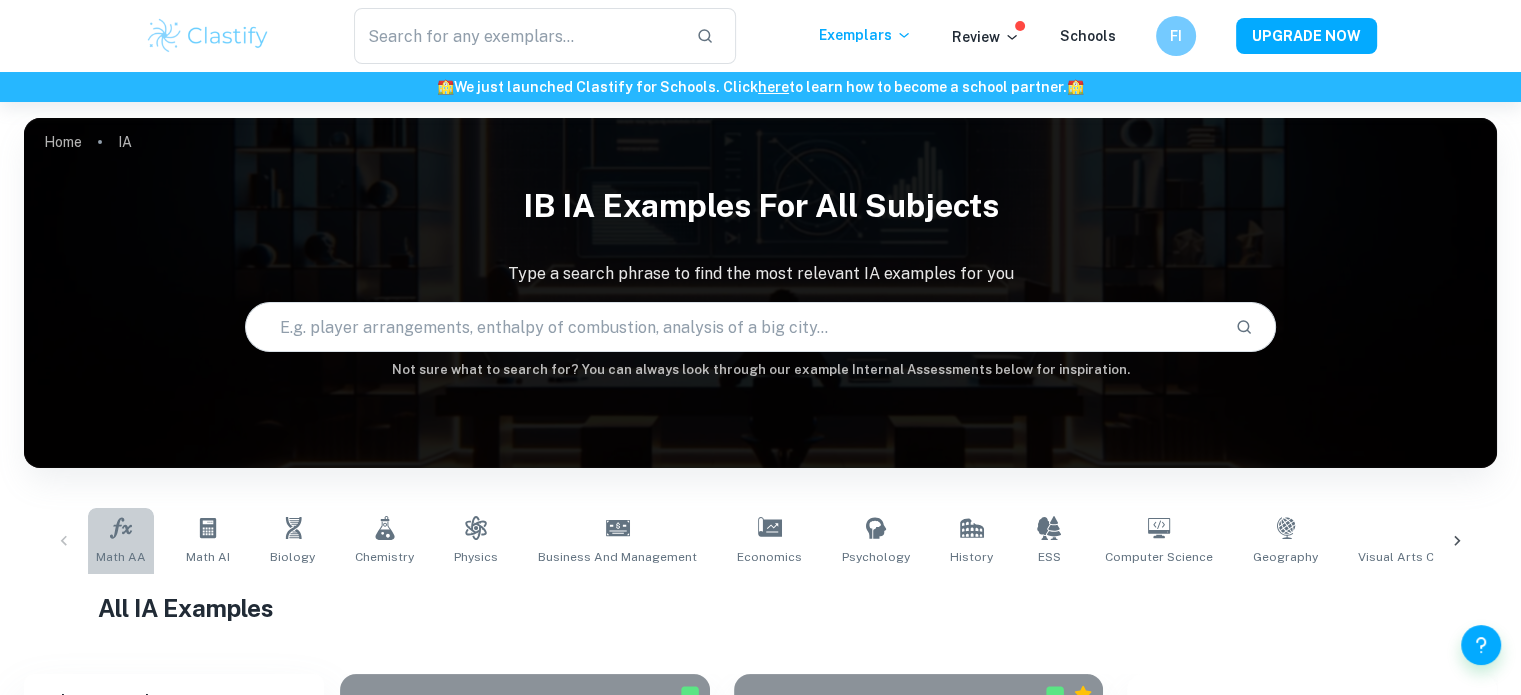 click on "Math AA" at bounding box center [121, 541] 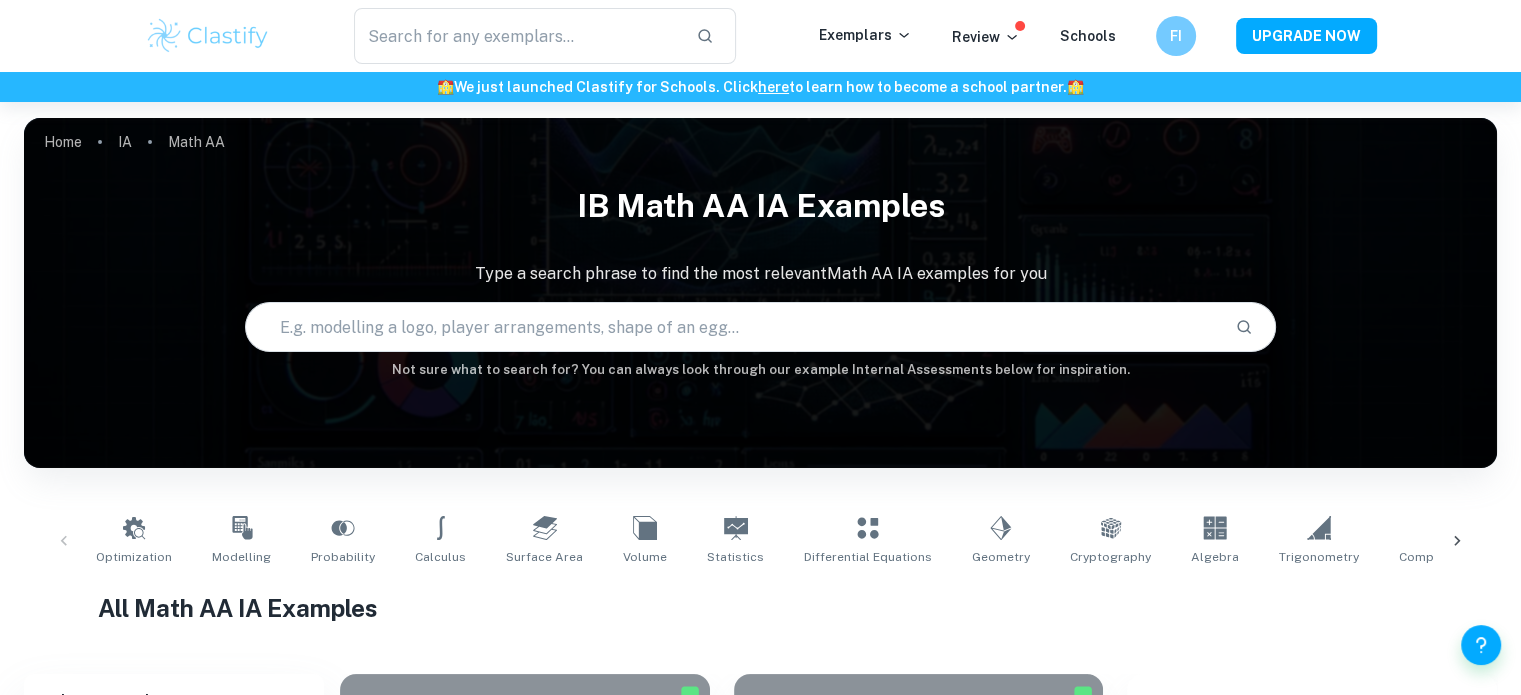 click at bounding box center (732, 327) 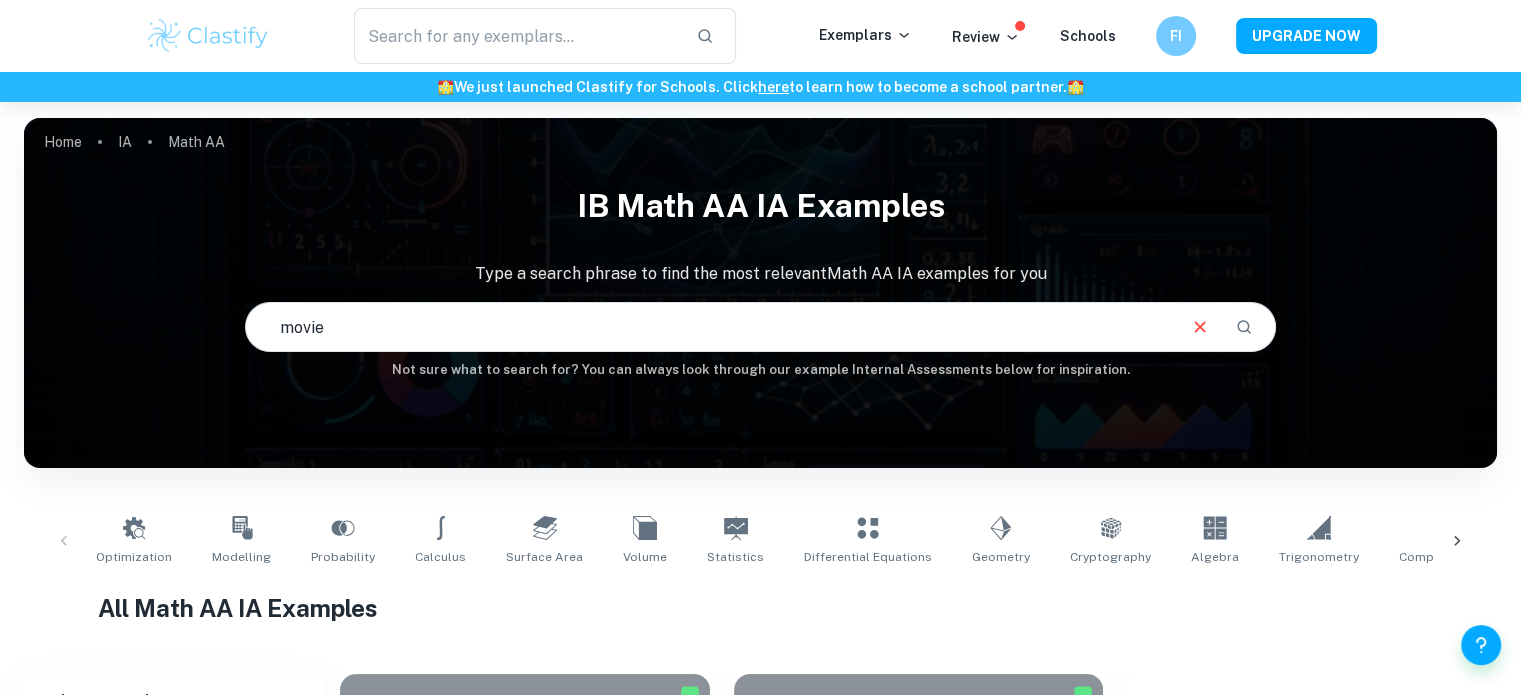 type on "movie" 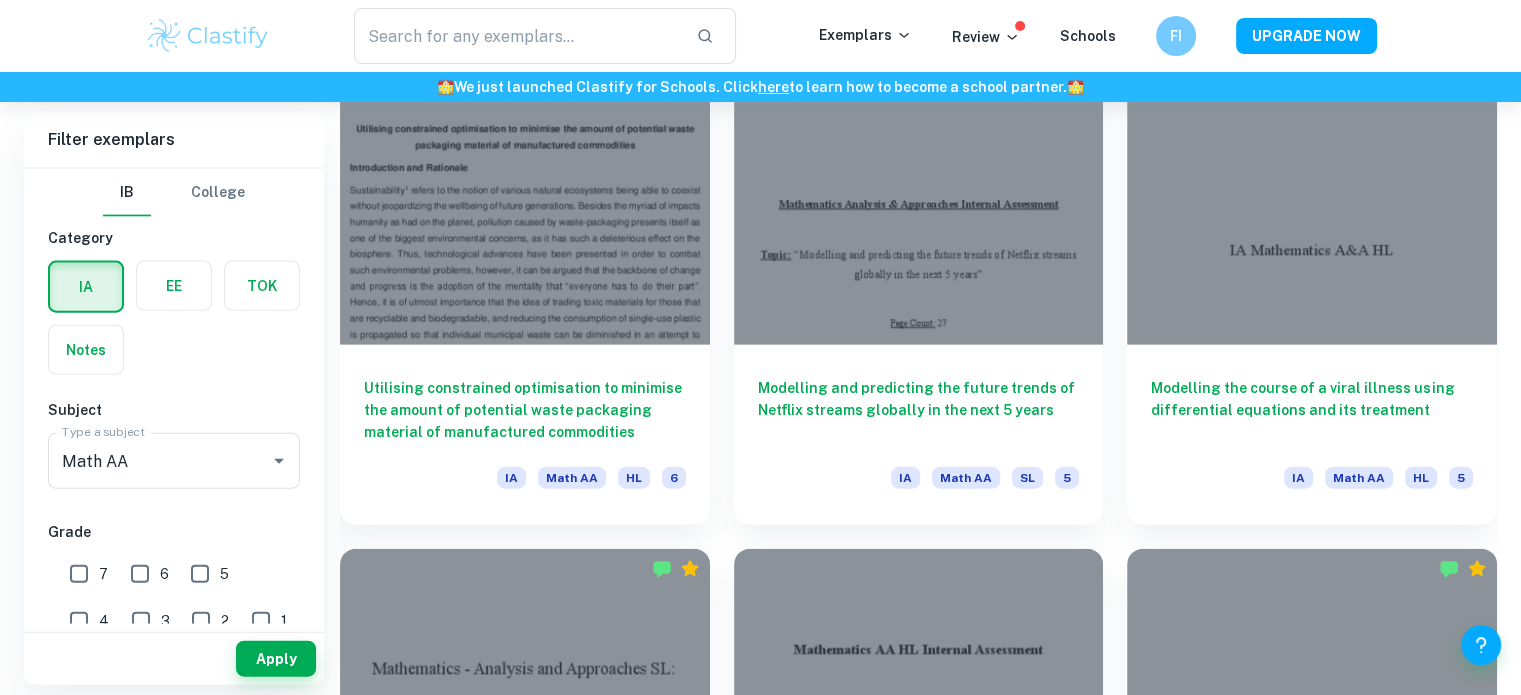 scroll, scrollTop: 4478, scrollLeft: 0, axis: vertical 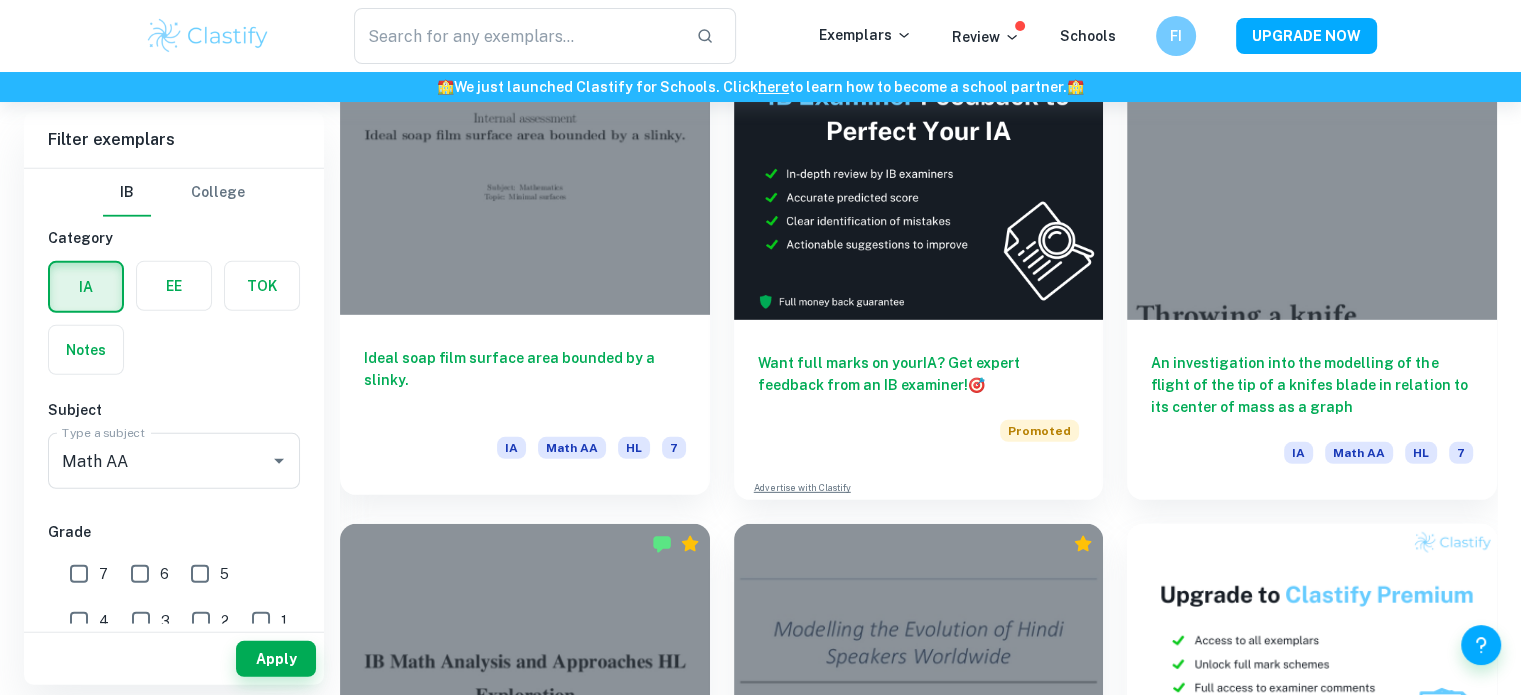 click at bounding box center [525, 176] 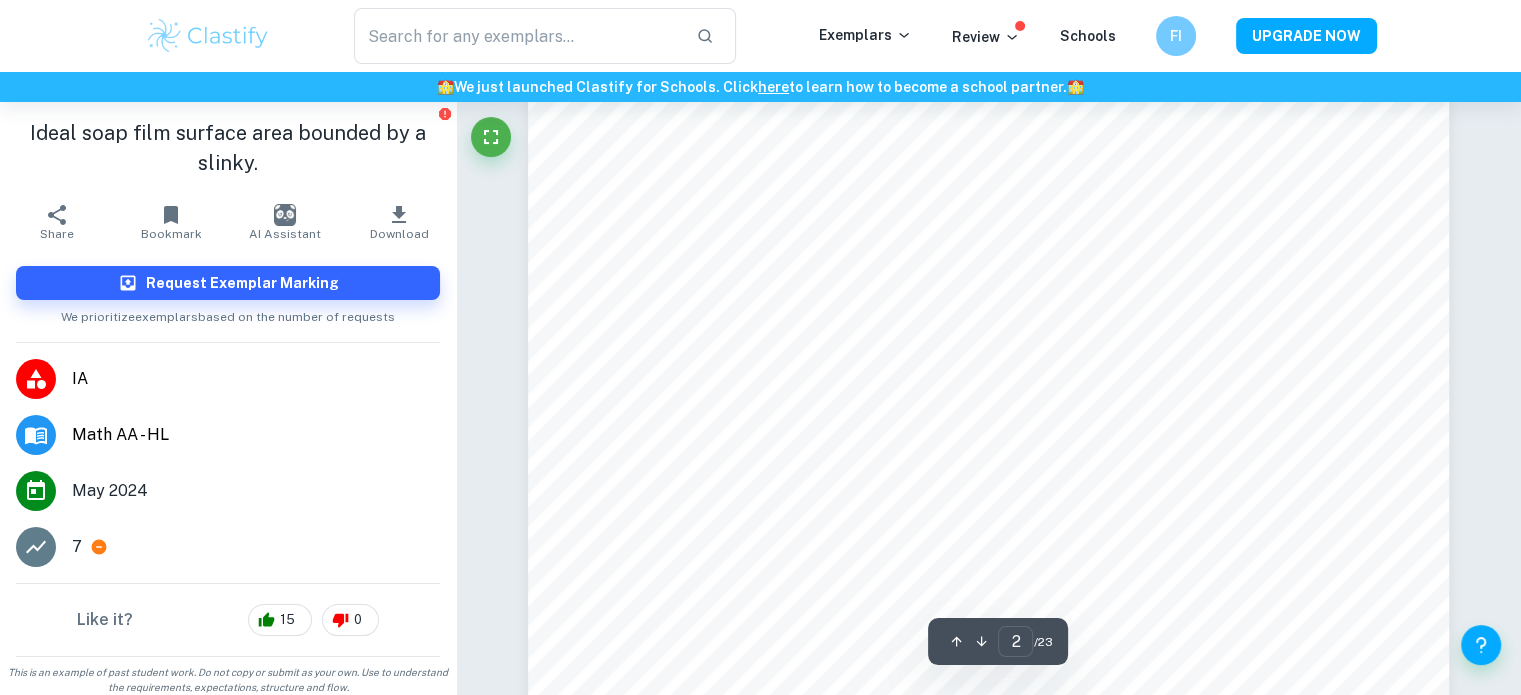 scroll, scrollTop: 1572, scrollLeft: 0, axis: vertical 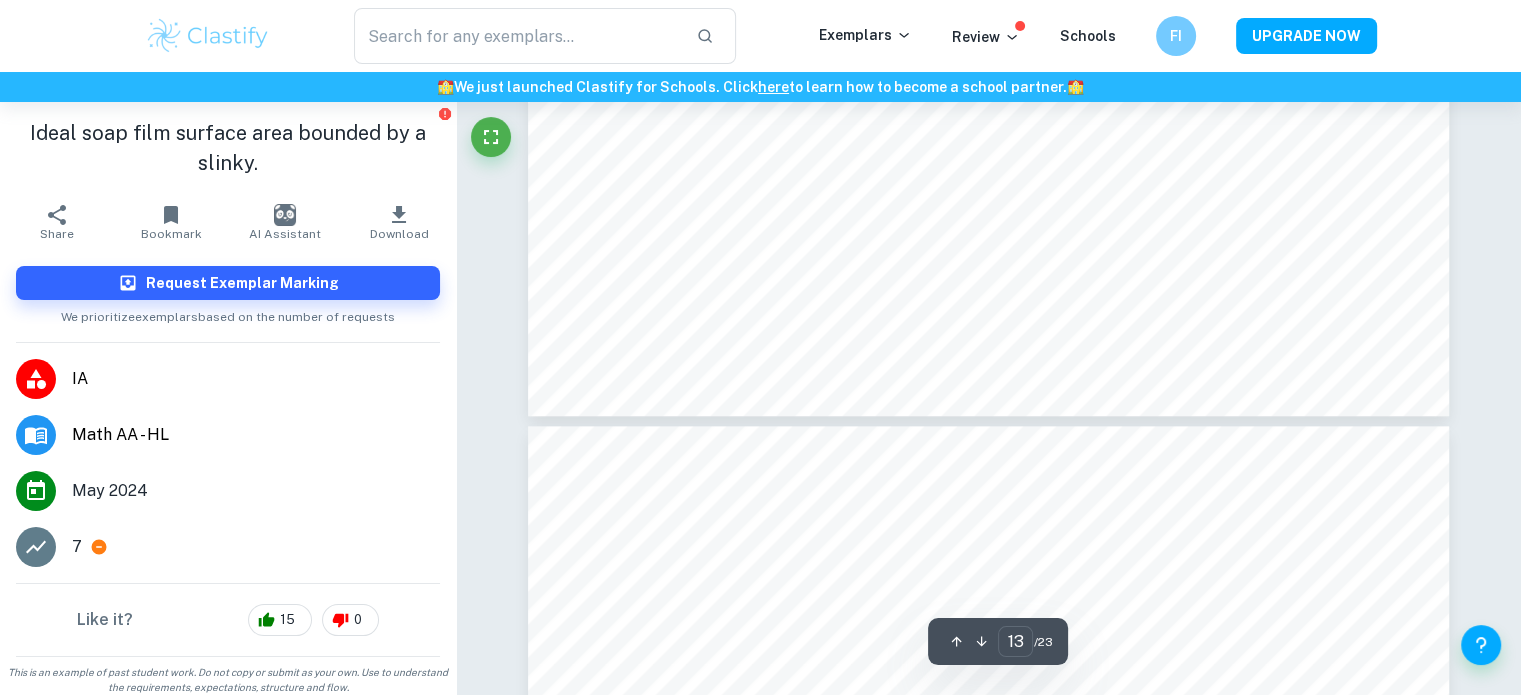 type on "14" 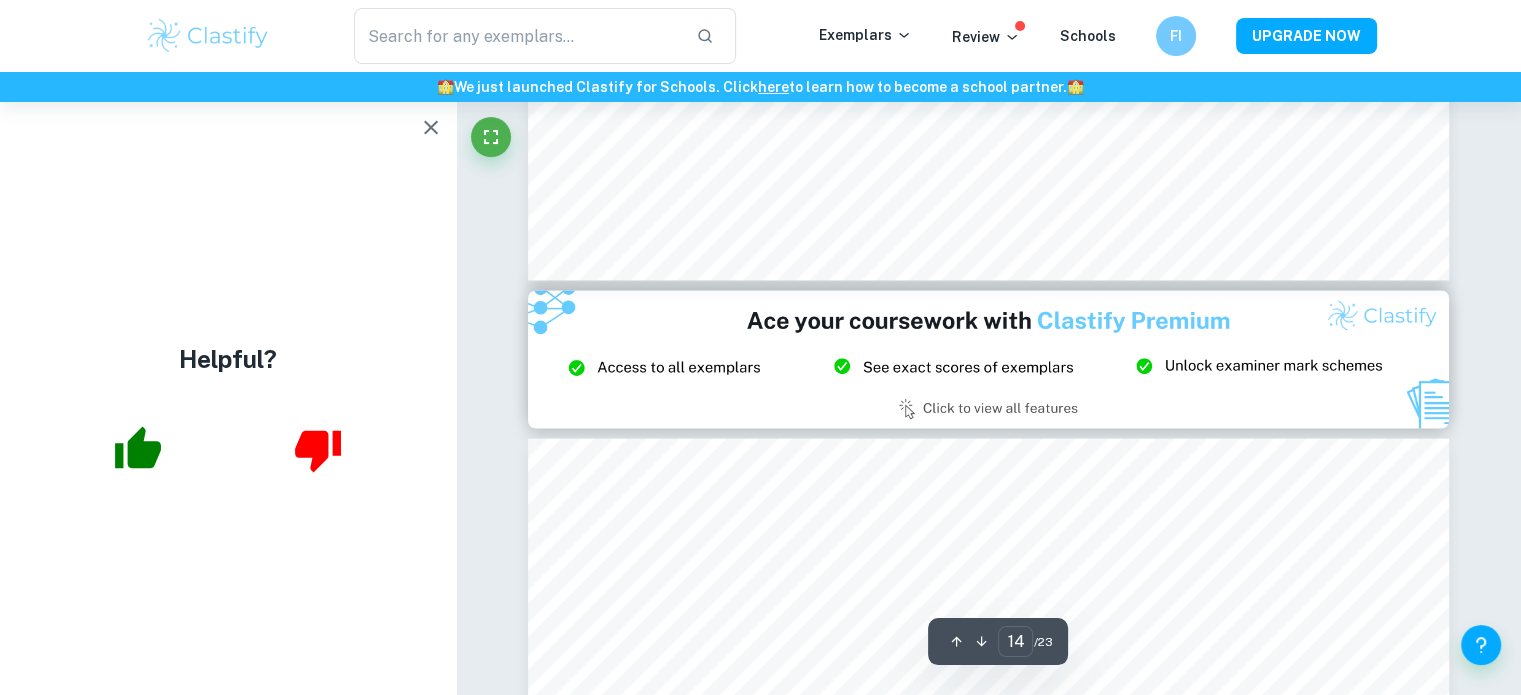 scroll, scrollTop: 18668, scrollLeft: 0, axis: vertical 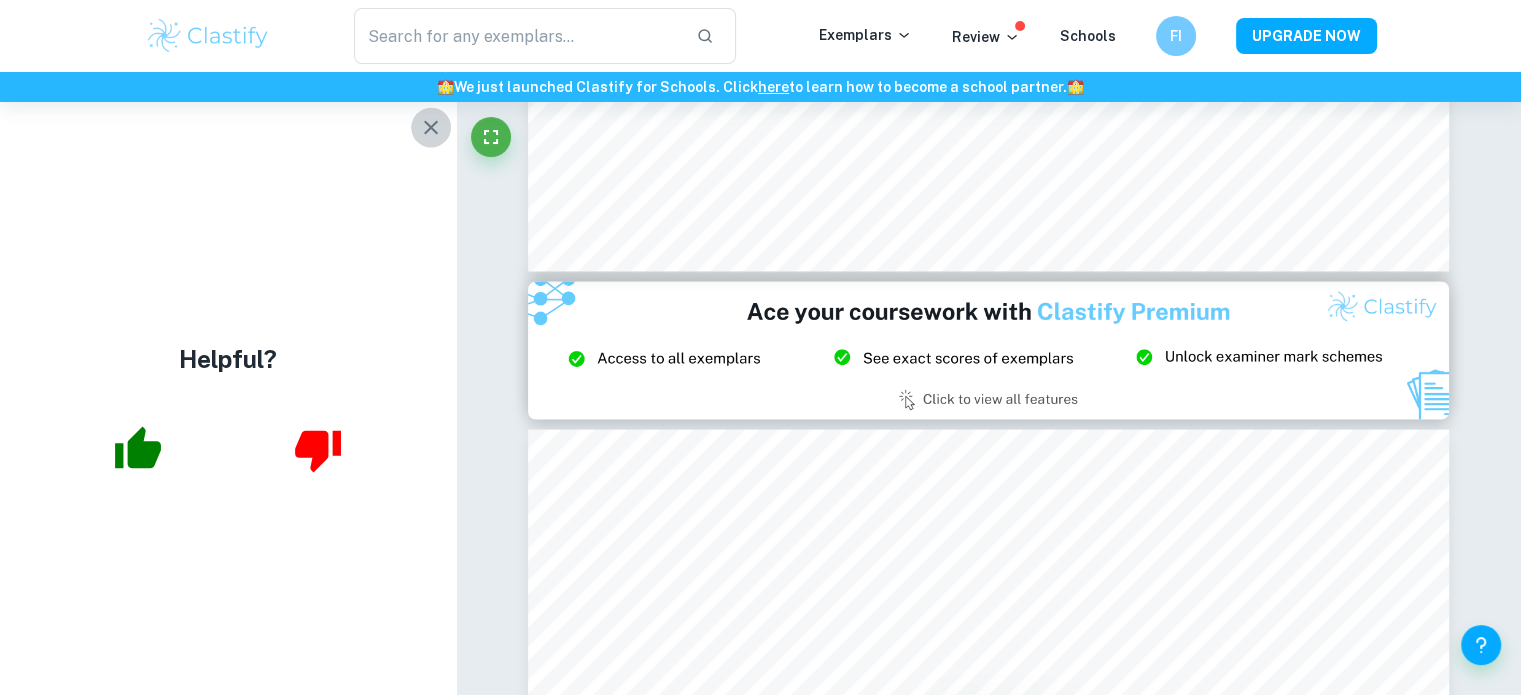 click 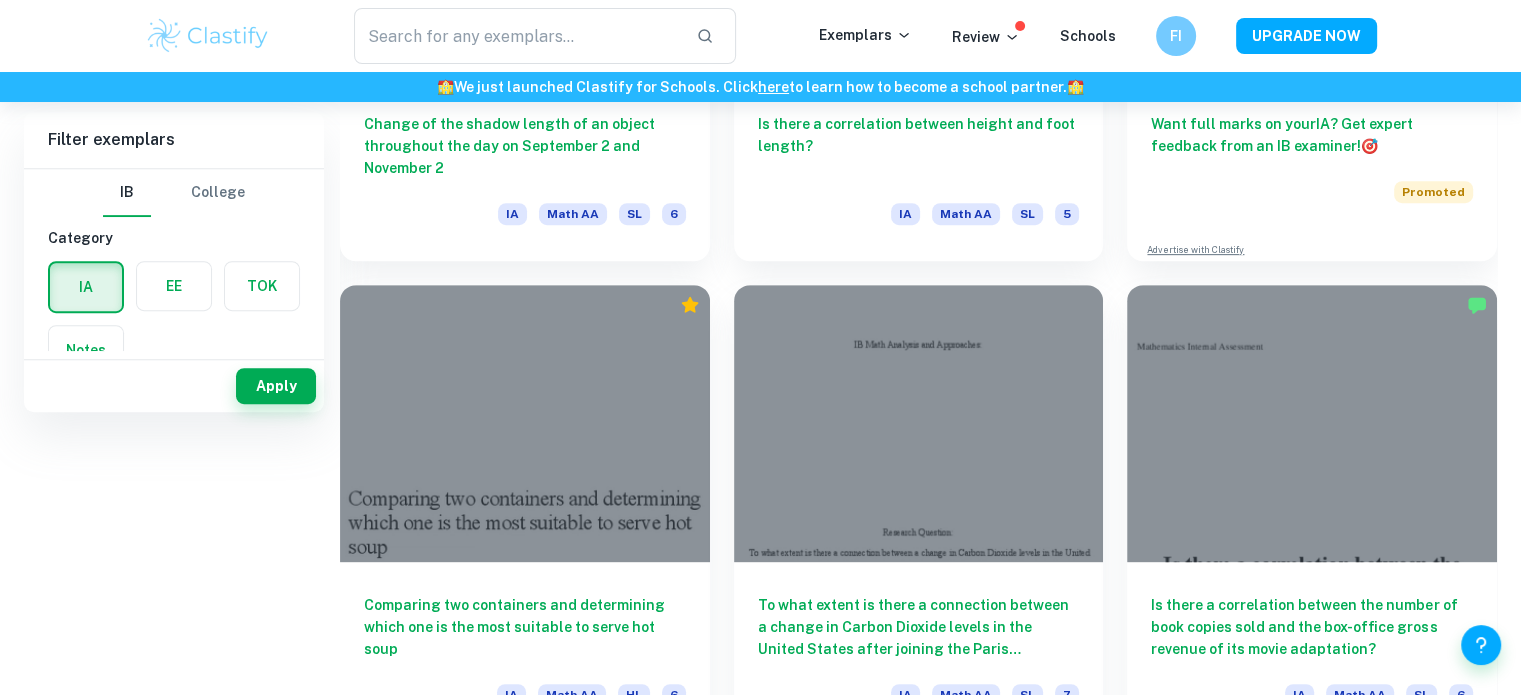scroll, scrollTop: 0, scrollLeft: 0, axis: both 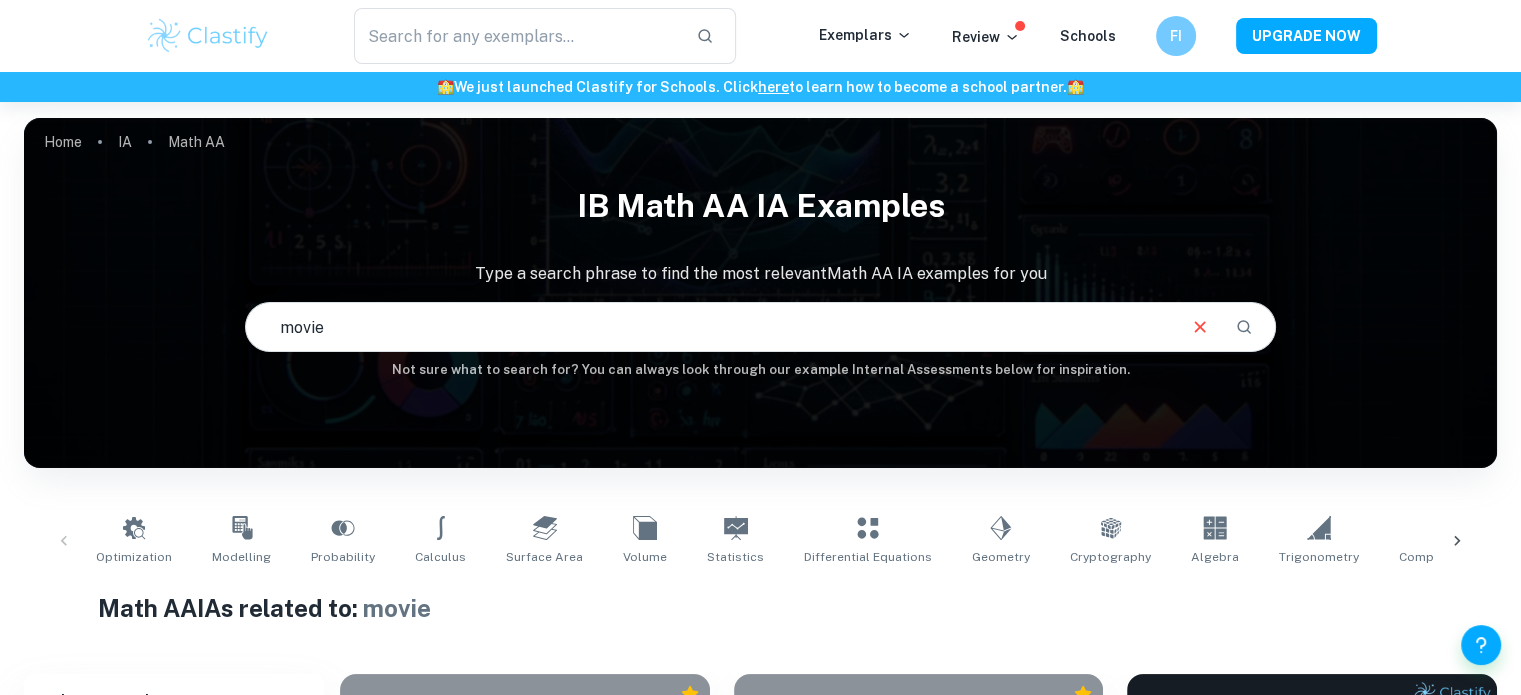 drag, startPoint x: 569, startPoint y: 334, endPoint x: 202, endPoint y: 315, distance: 367.4915 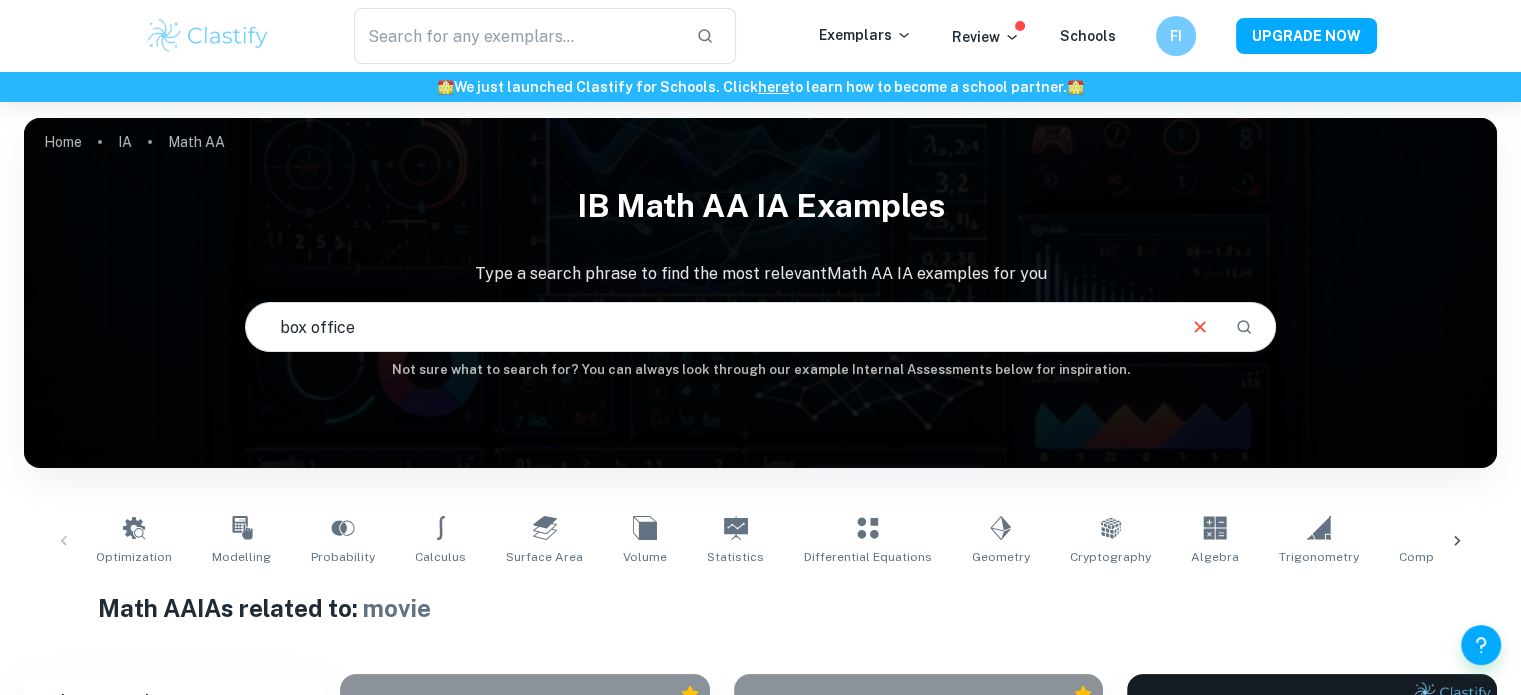 type on "box office" 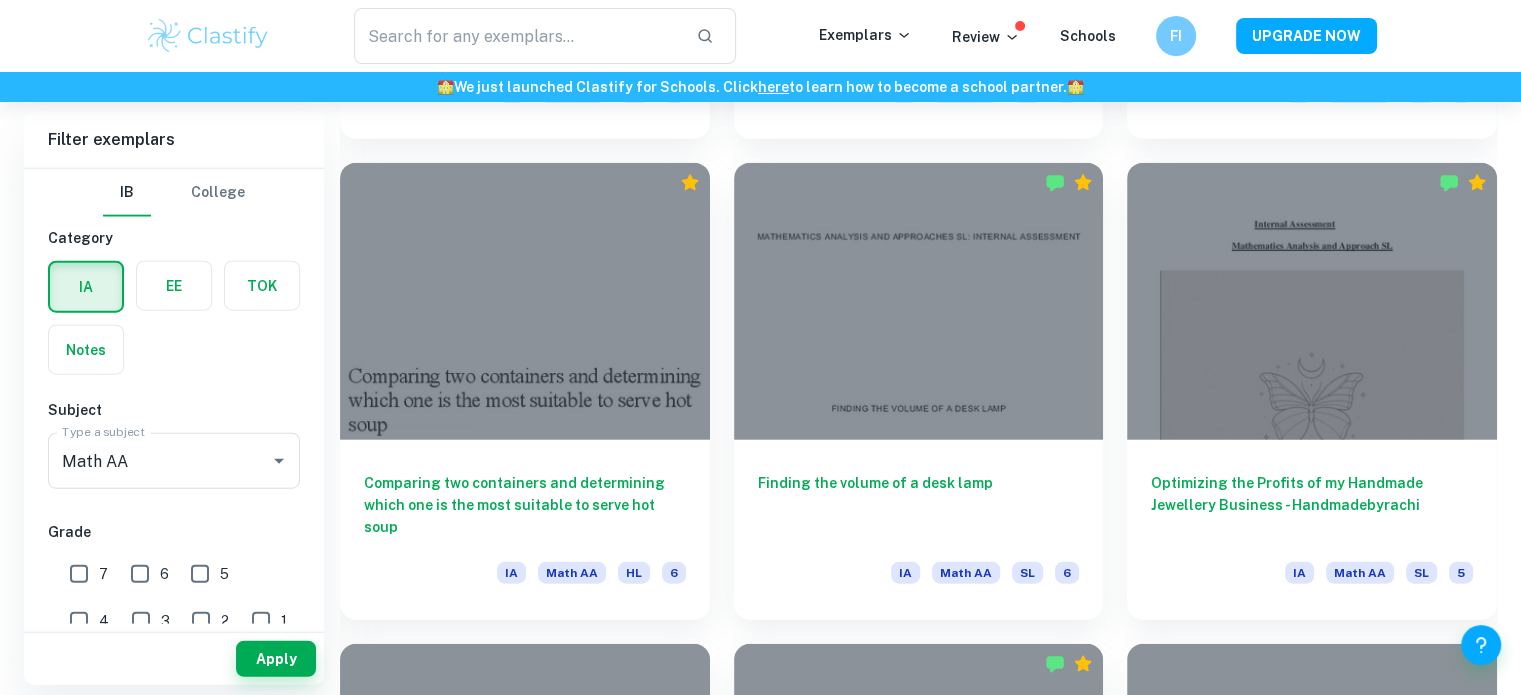 scroll, scrollTop: 4849, scrollLeft: 0, axis: vertical 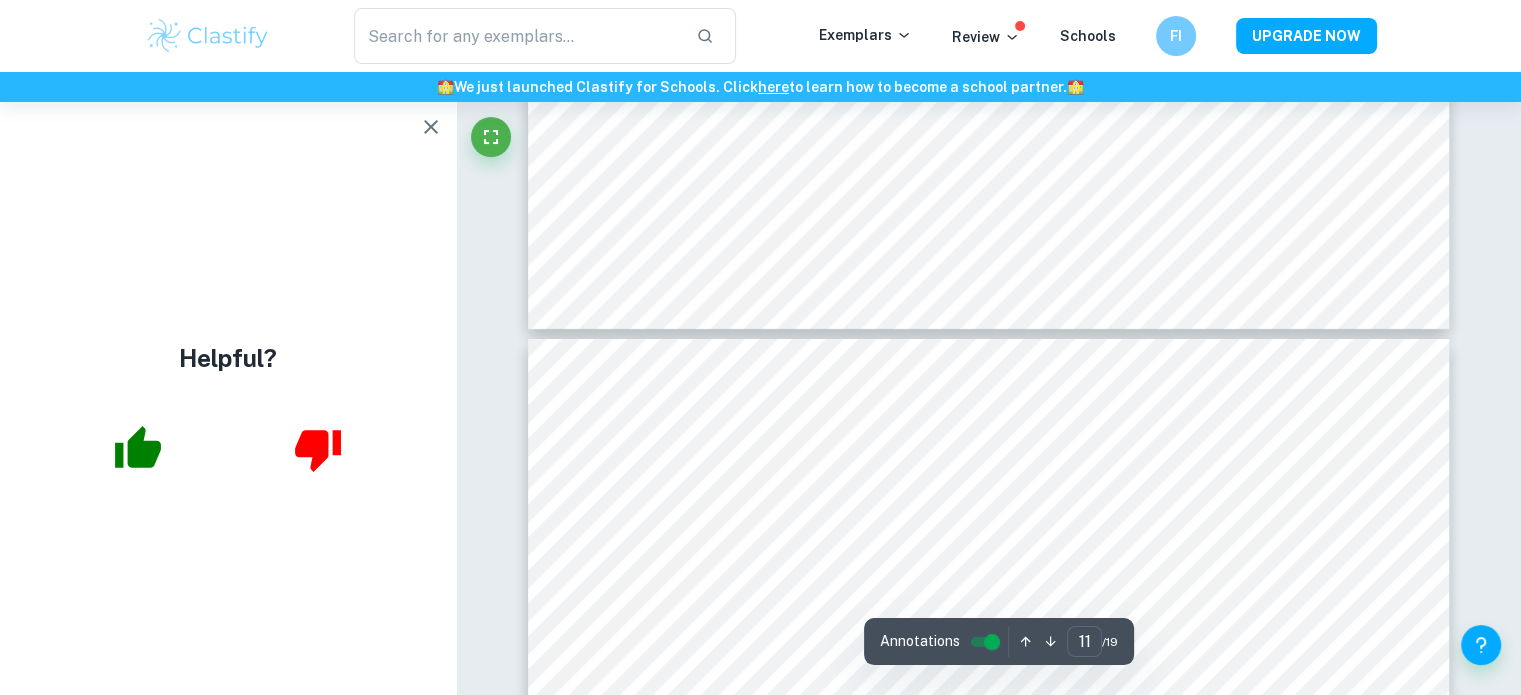type on "12" 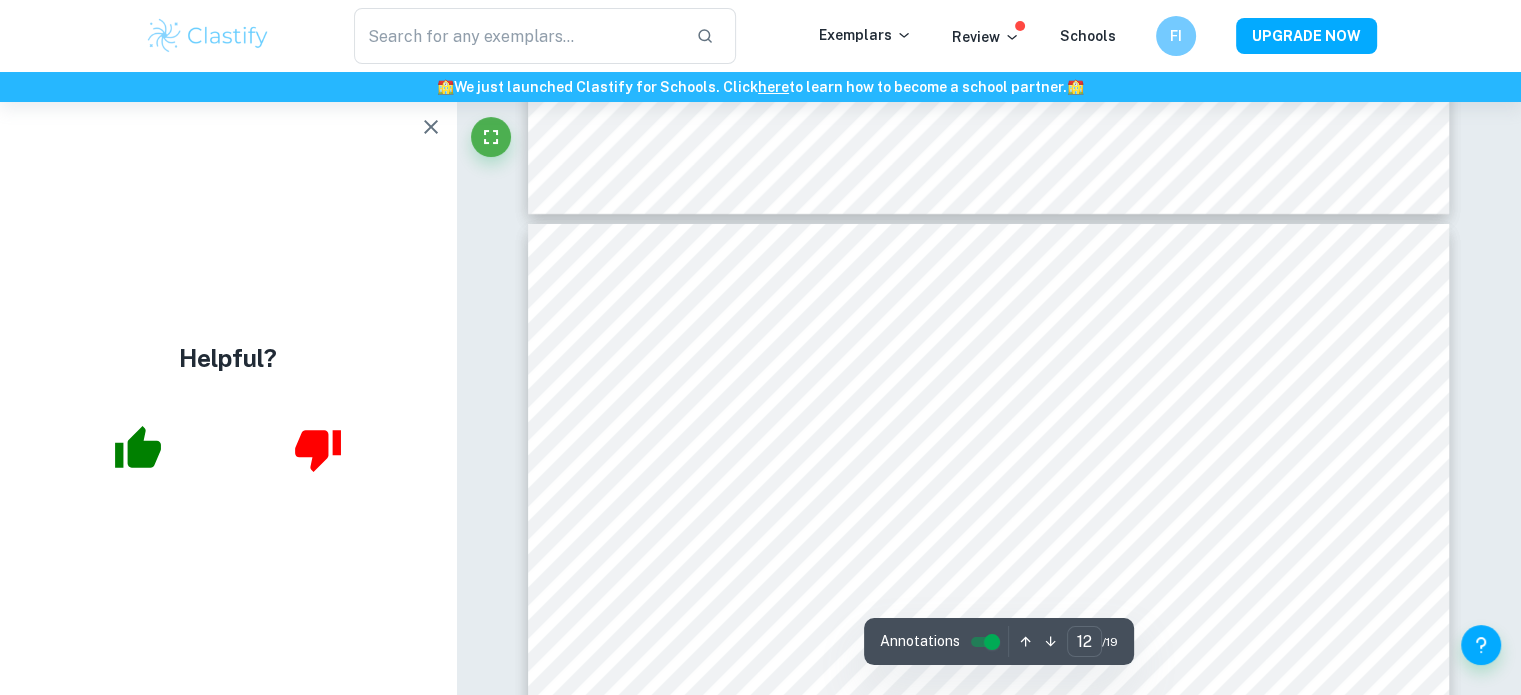 scroll, scrollTop: 14787, scrollLeft: 0, axis: vertical 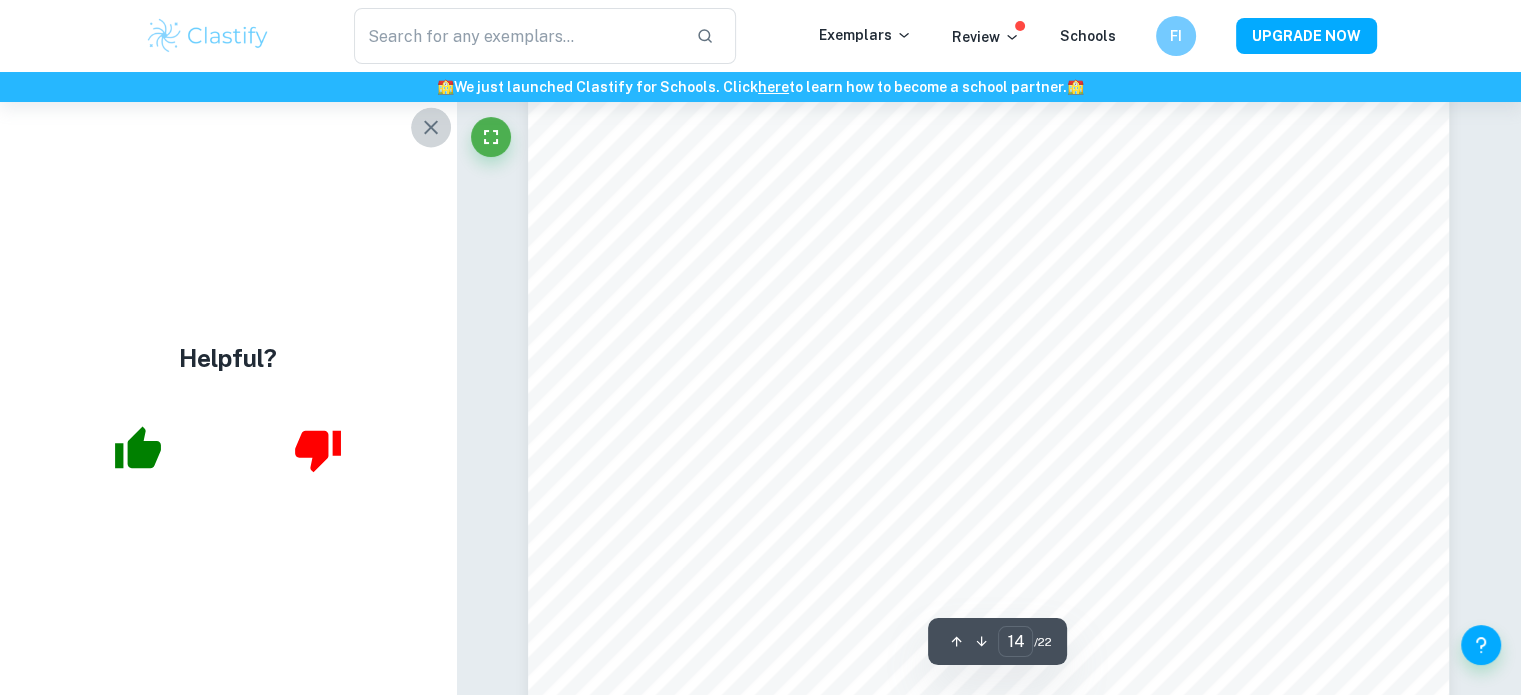 click 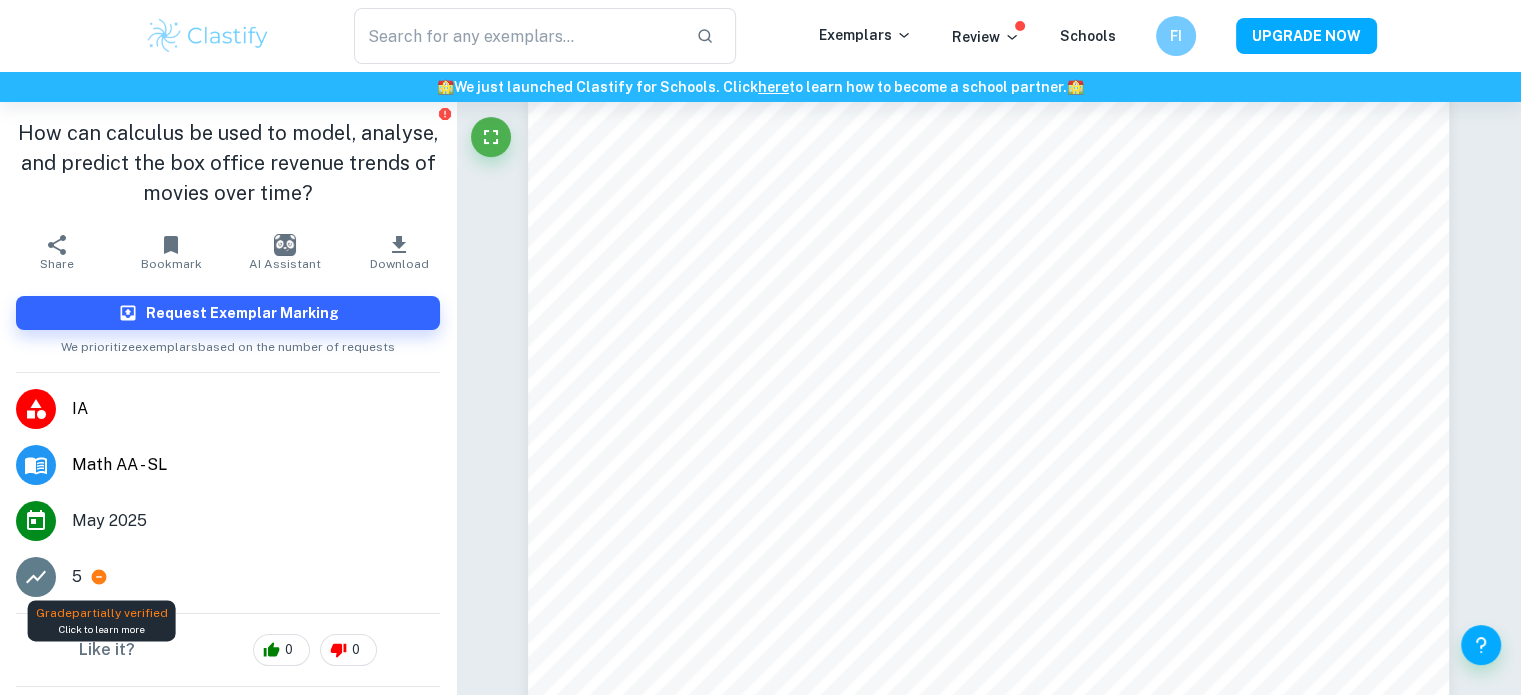 click 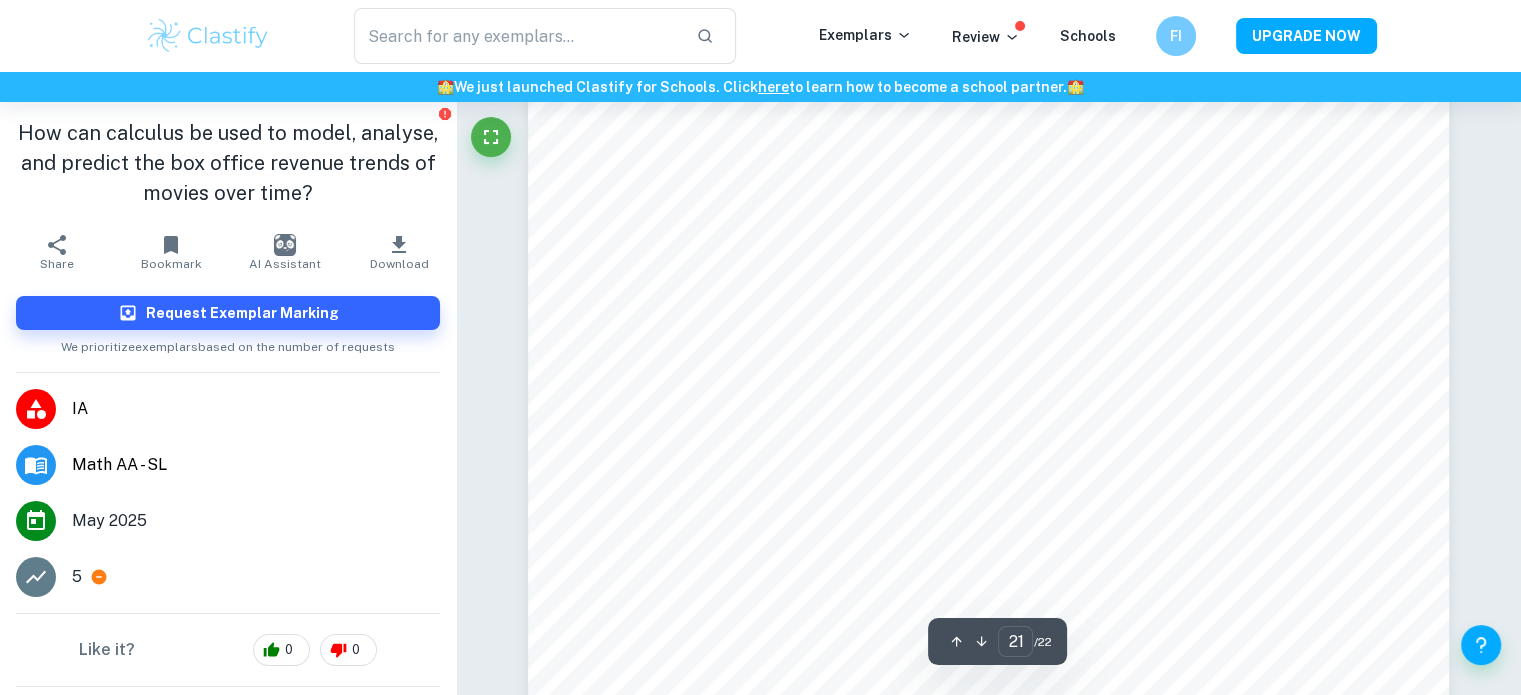 scroll, scrollTop: 27327, scrollLeft: 0, axis: vertical 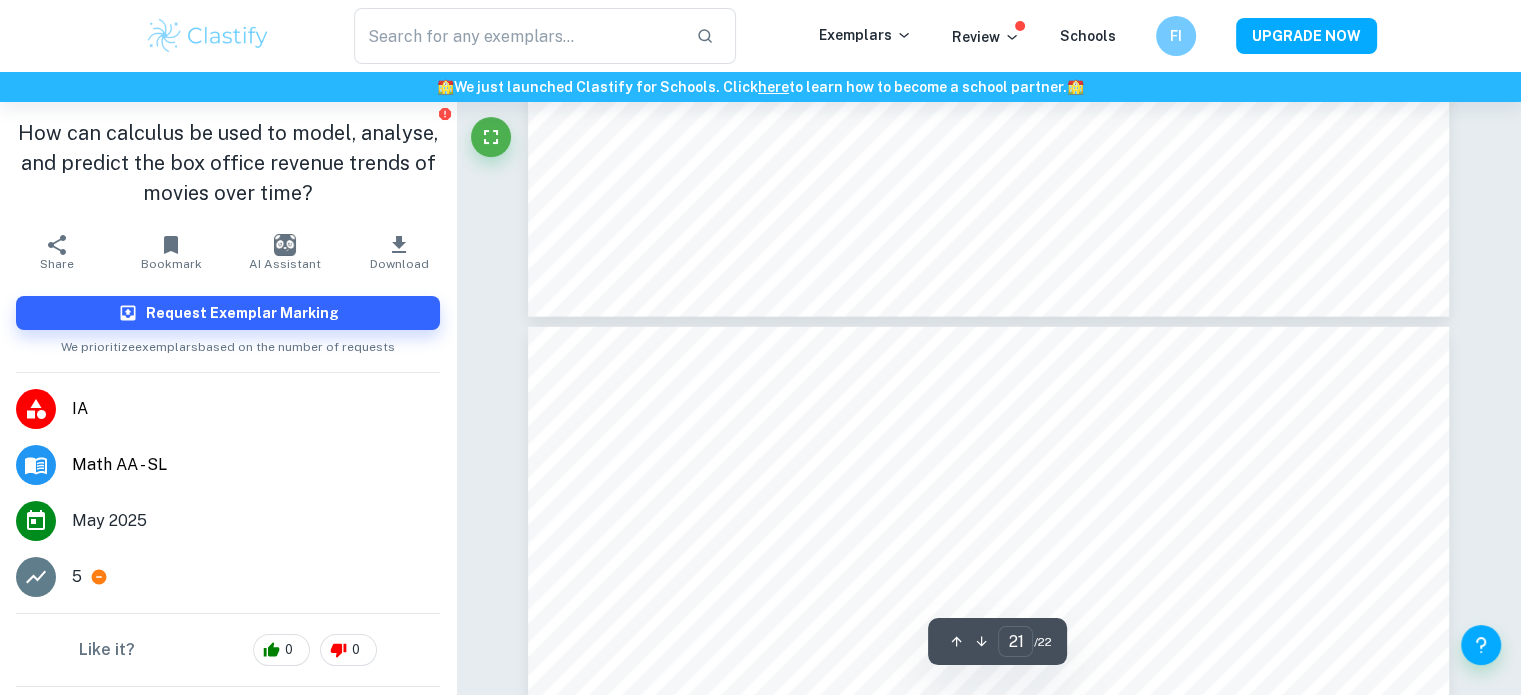 type on "22" 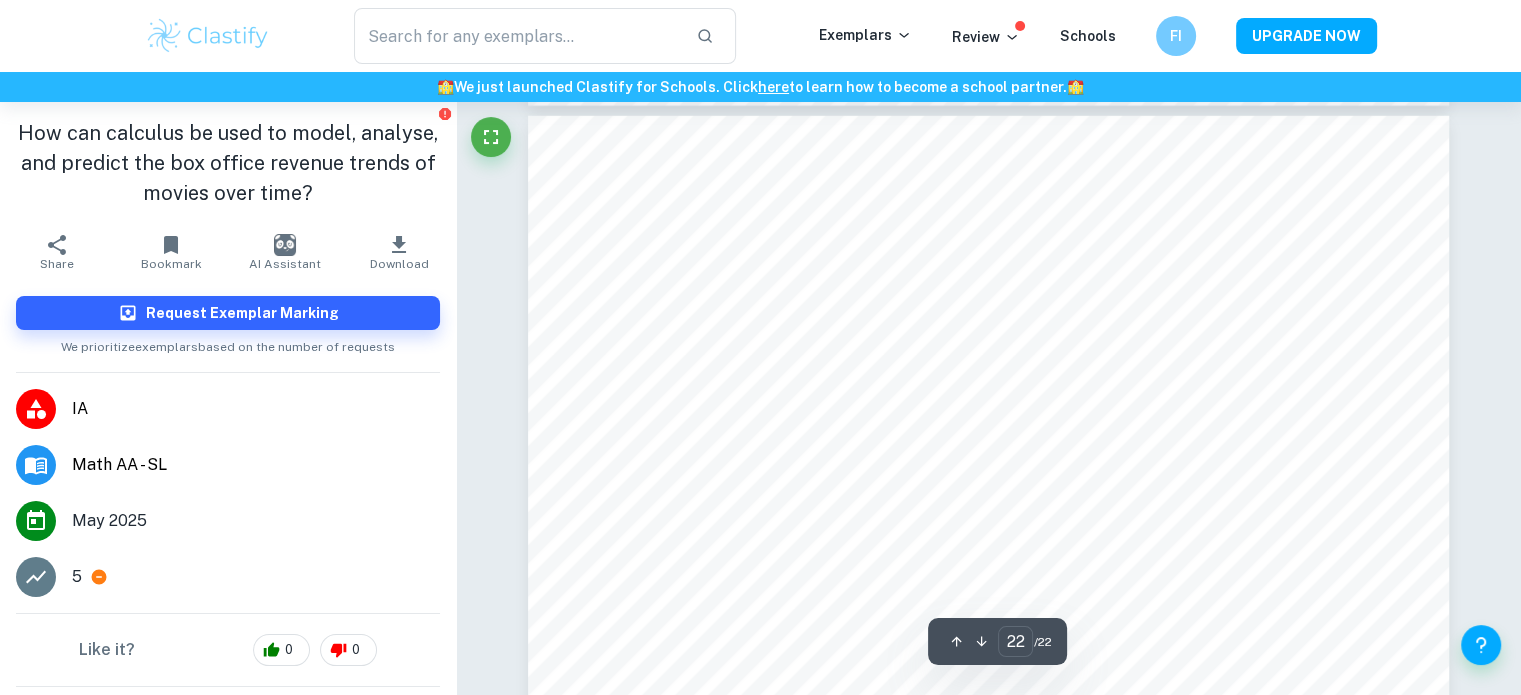 scroll, scrollTop: 28256, scrollLeft: 0, axis: vertical 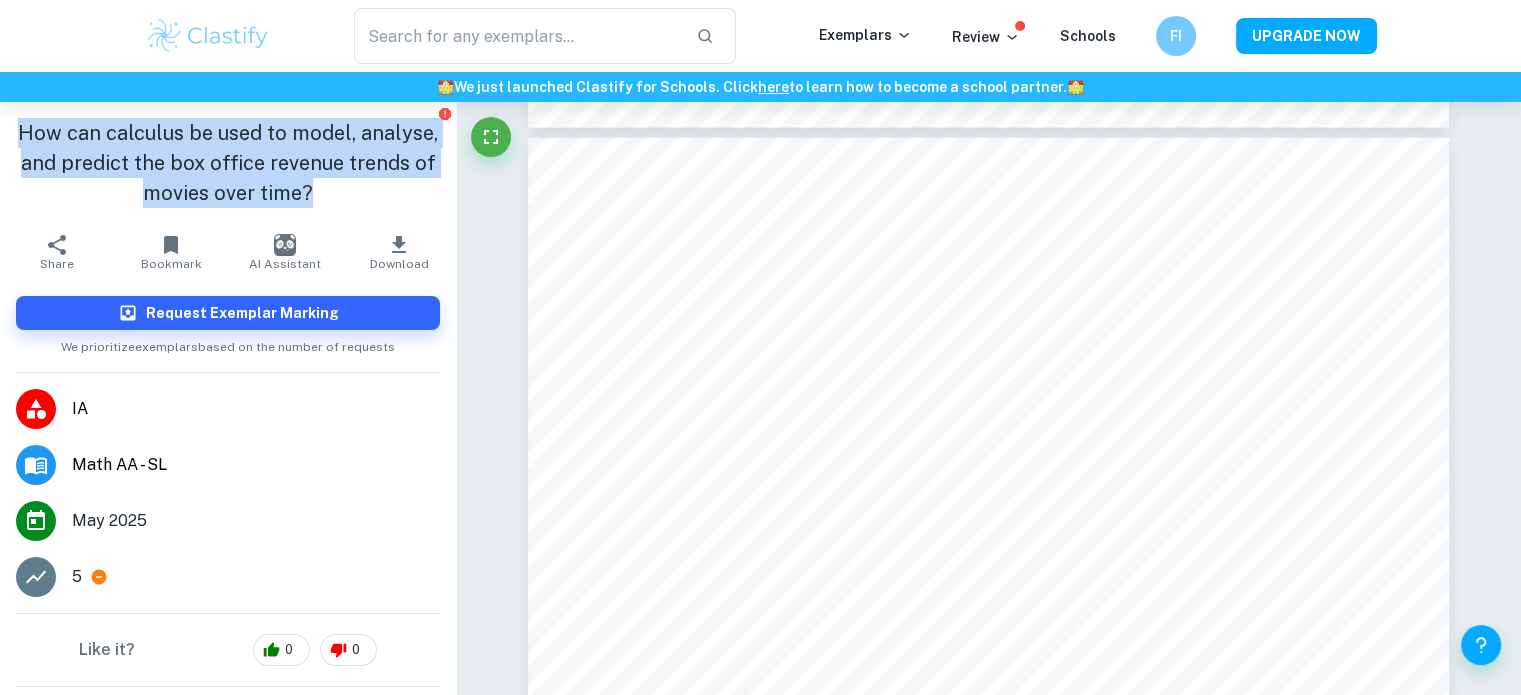 drag, startPoint x: 370, startPoint y: 181, endPoint x: 52, endPoint y: 131, distance: 321.90683 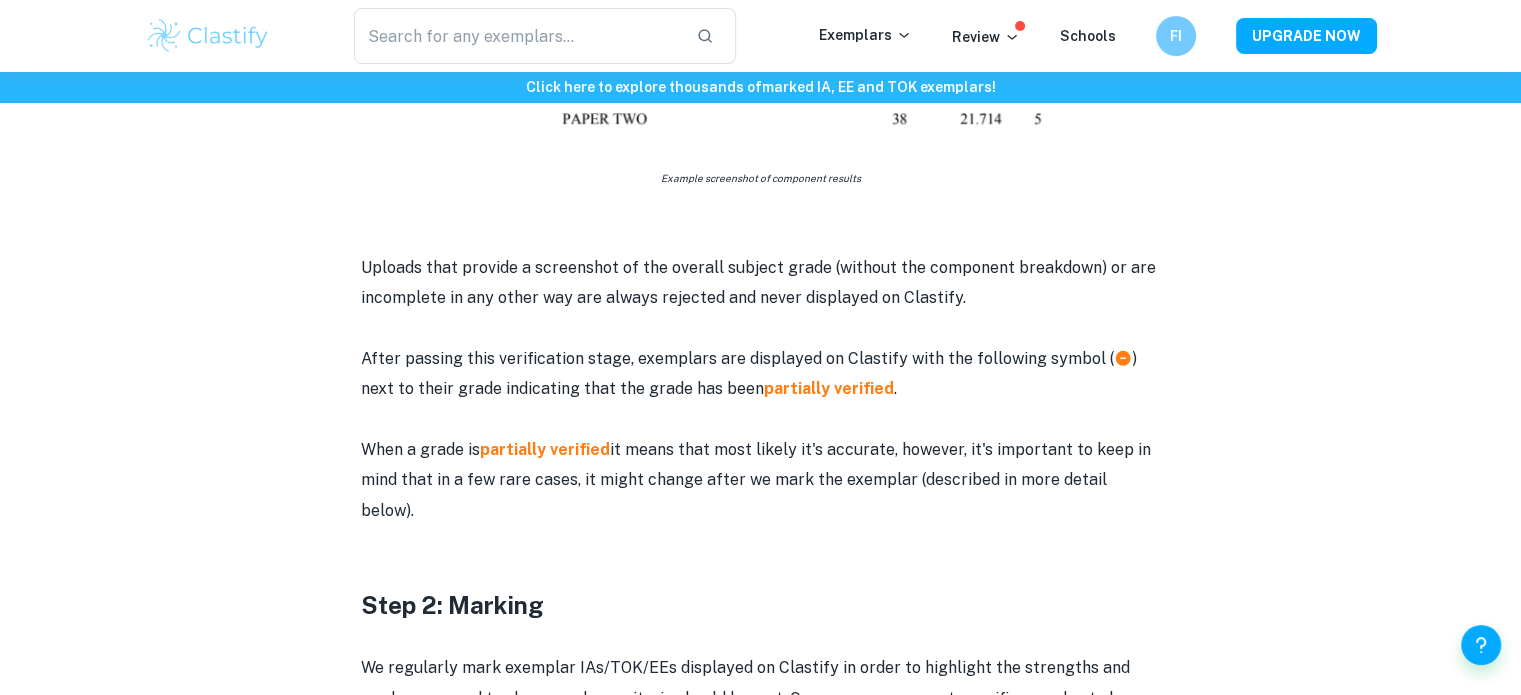 scroll, scrollTop: 1416, scrollLeft: 0, axis: vertical 